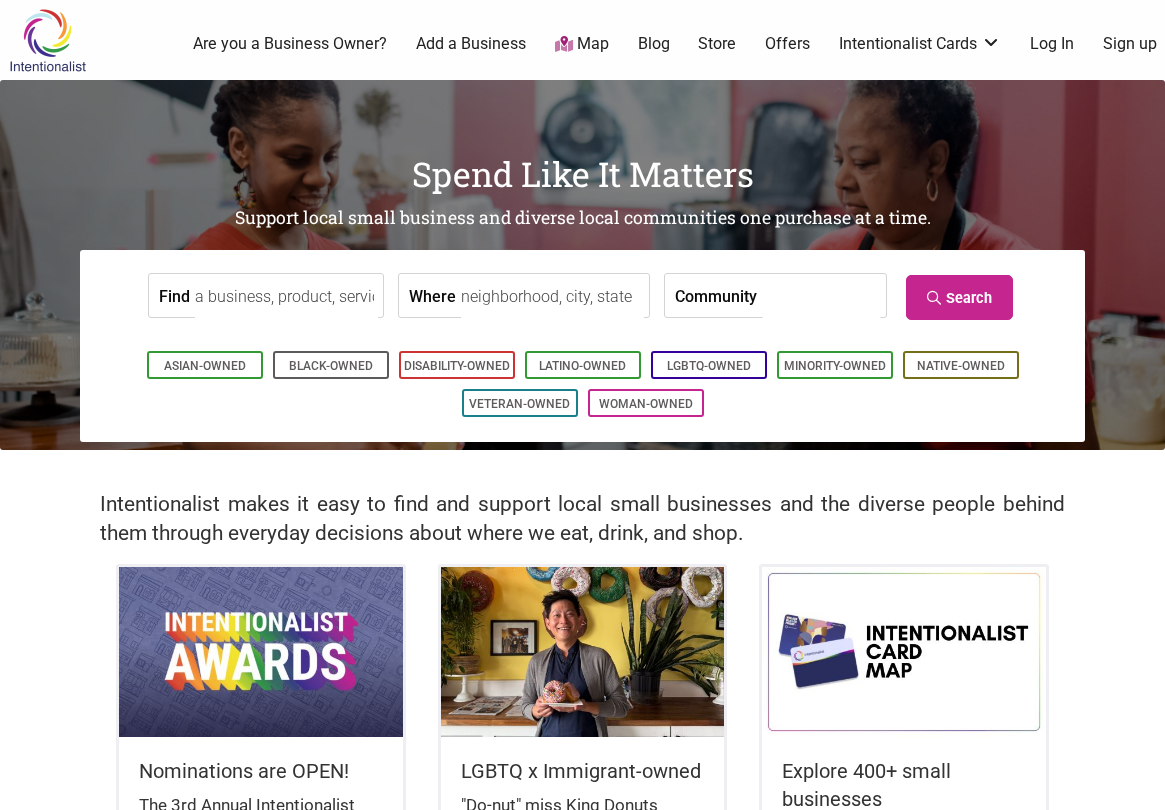 scroll, scrollTop: 0, scrollLeft: 0, axis: both 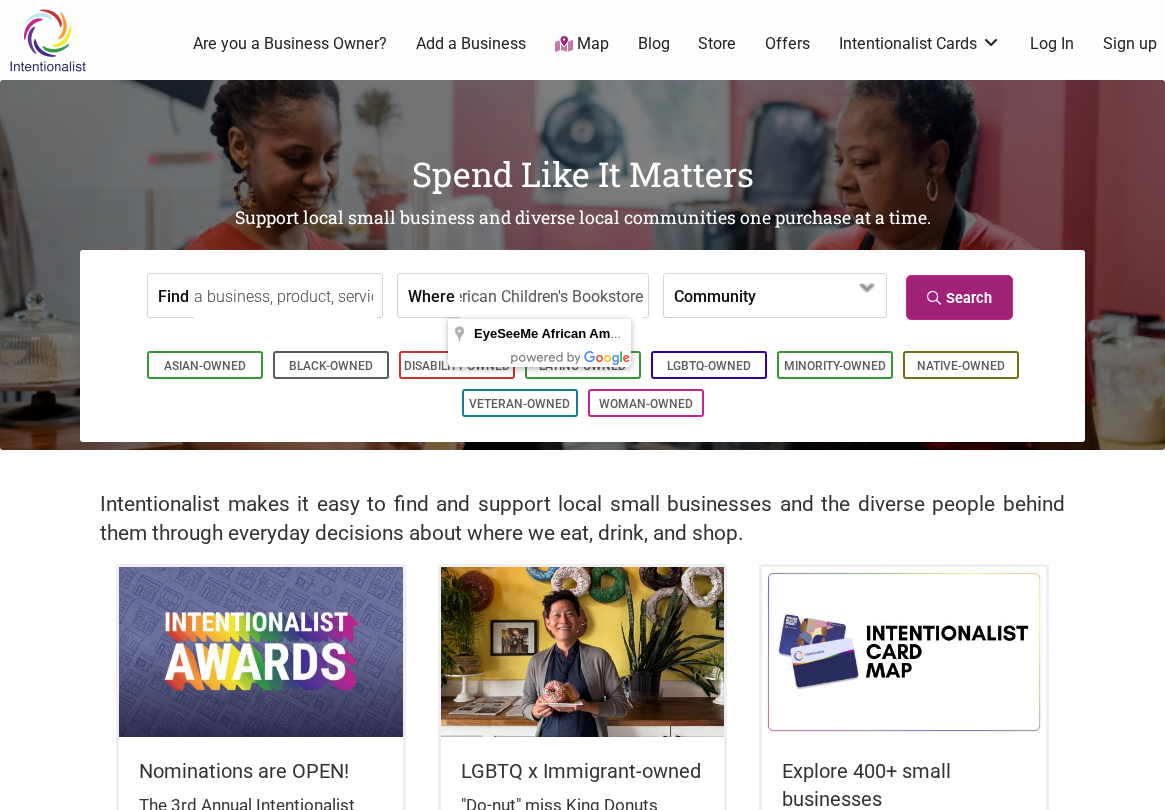 type on "EyeSeeMe African American Children's Bookstore" 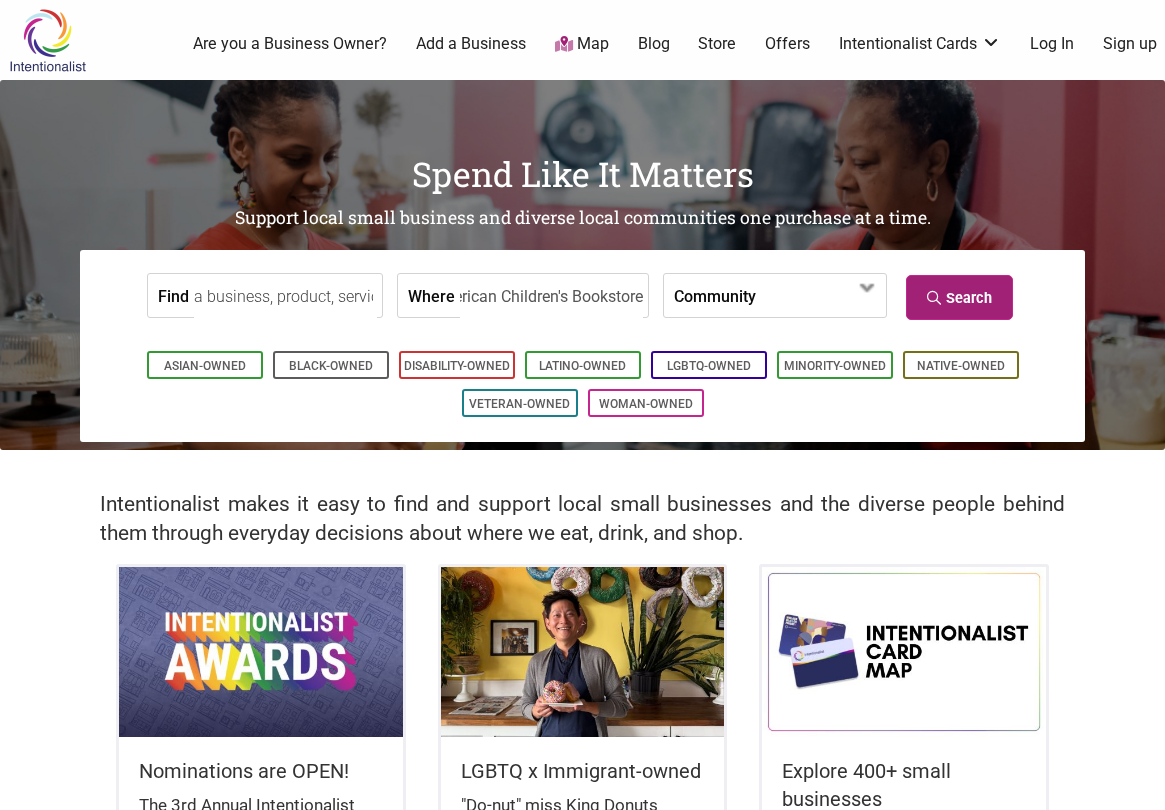 scroll, scrollTop: 0, scrollLeft: 0, axis: both 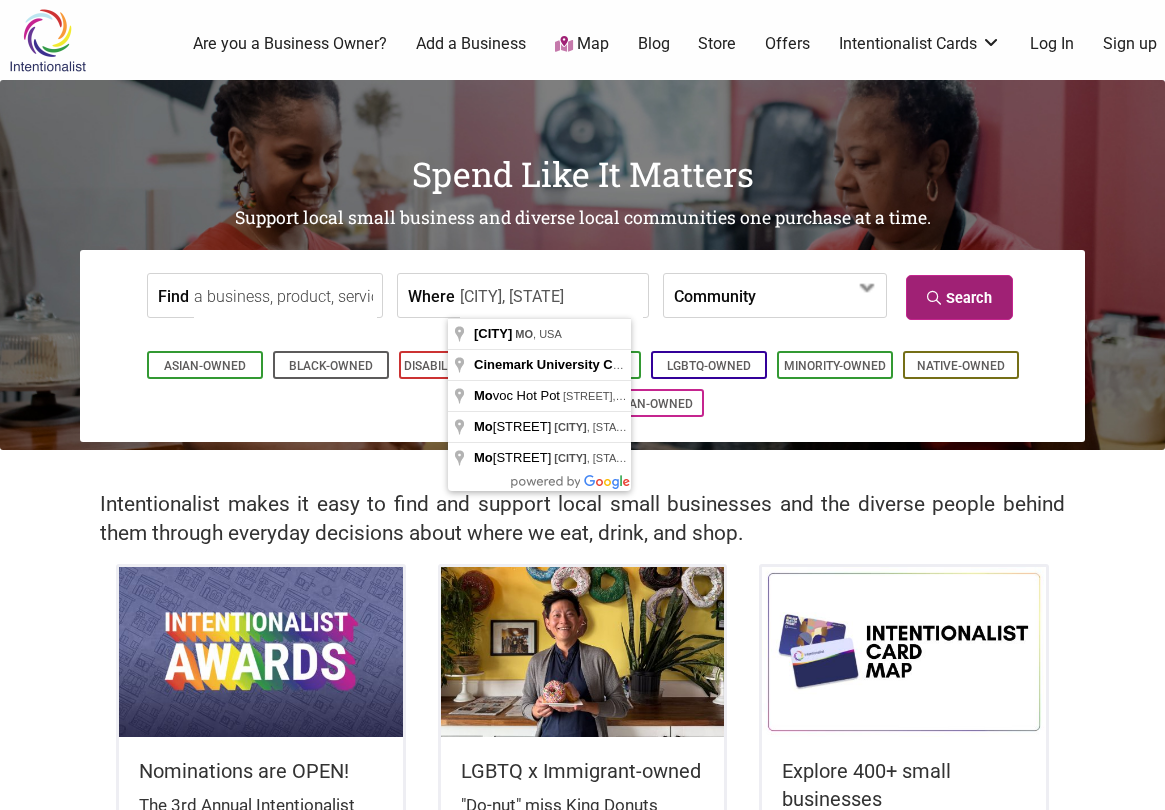 type on "[CITY], [STATE]" 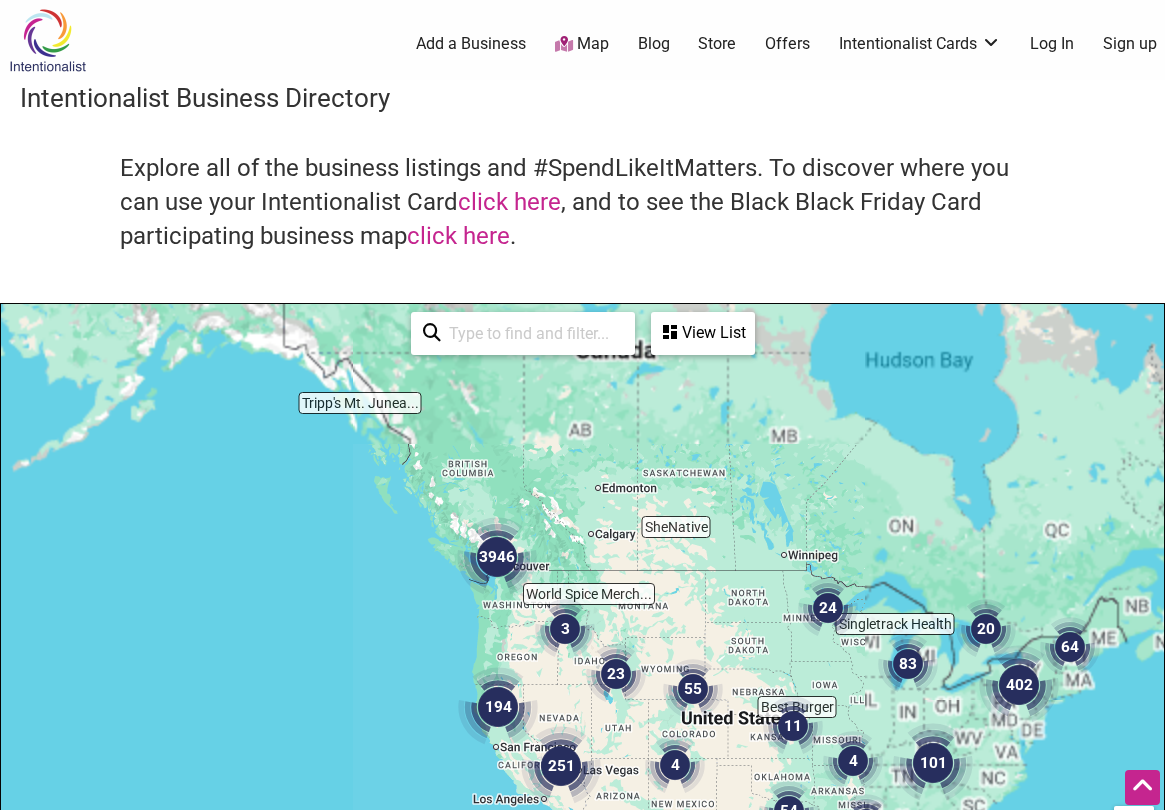 scroll, scrollTop: 500, scrollLeft: 0, axis: vertical 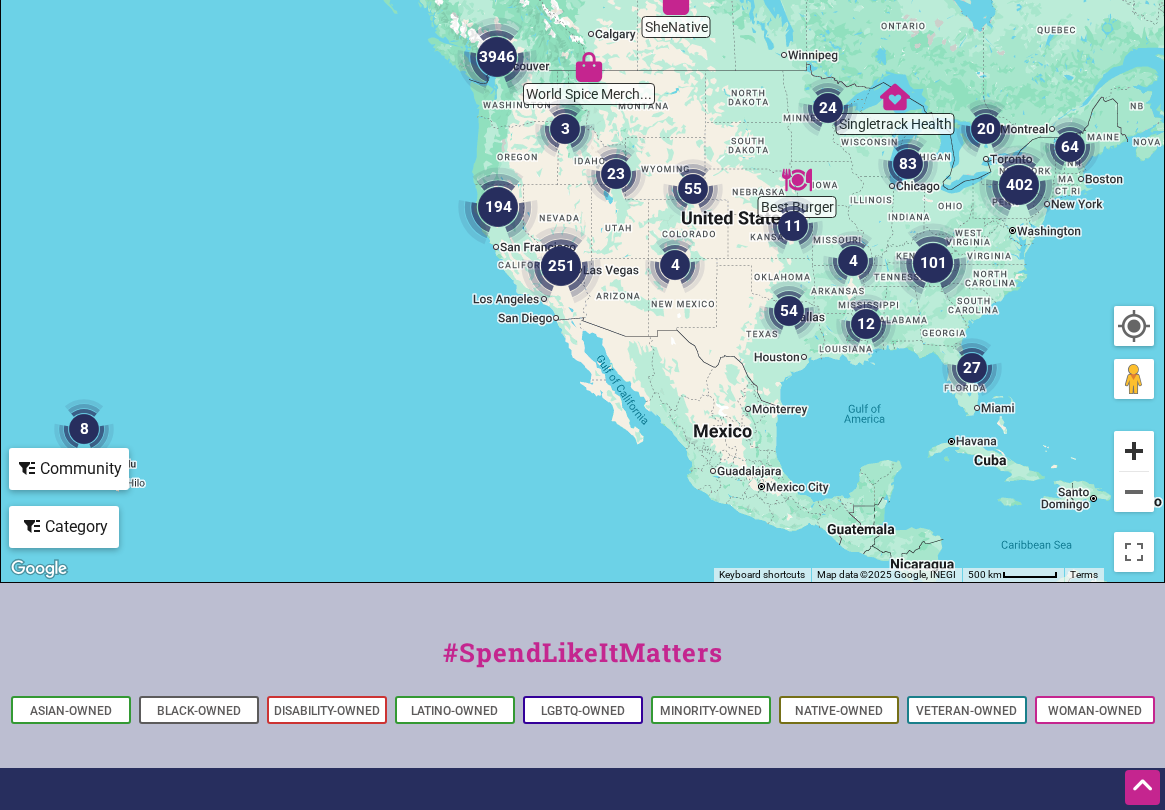 click at bounding box center [1134, 451] 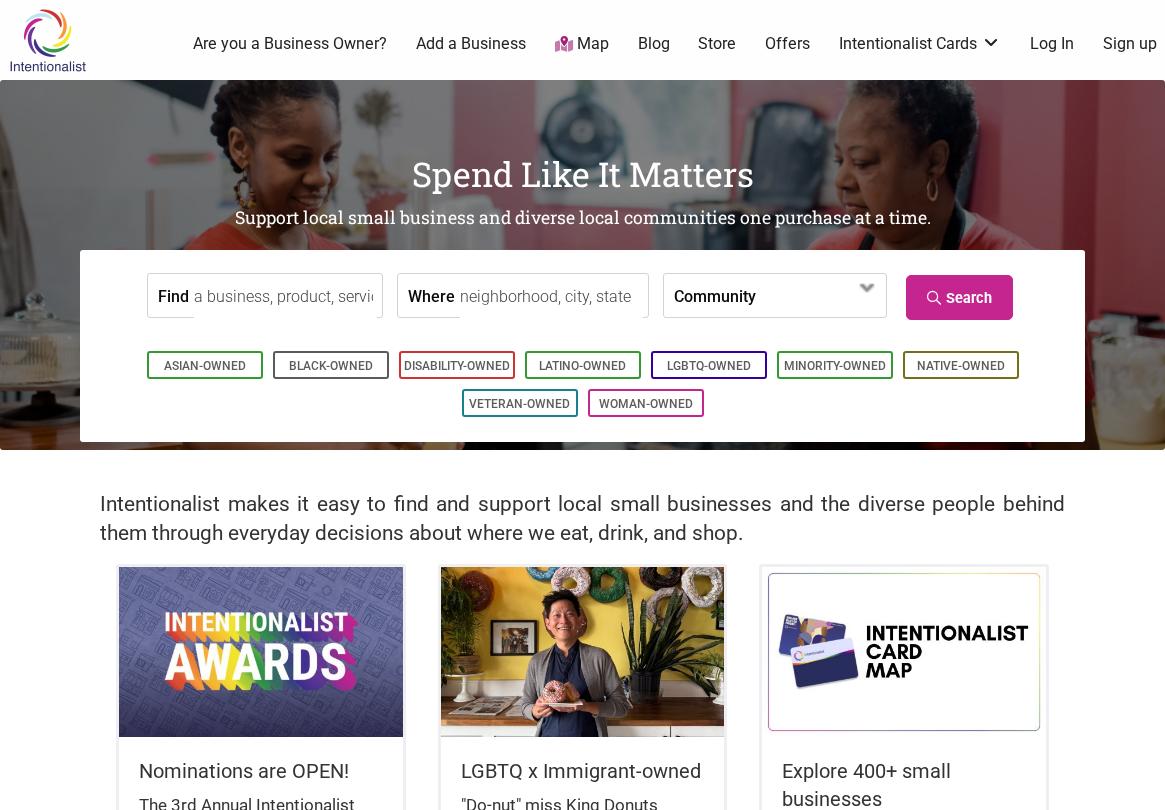 scroll, scrollTop: 0, scrollLeft: 0, axis: both 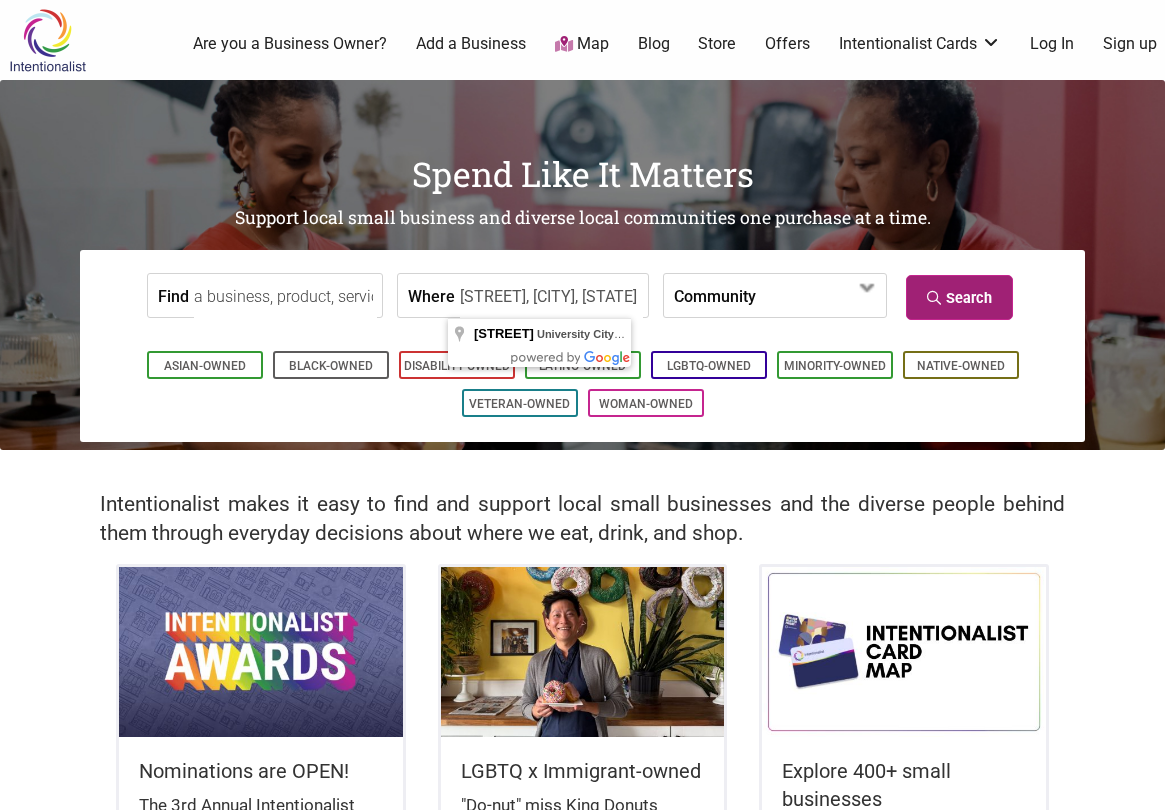 type on "Olive Boulevard, University City, MO" 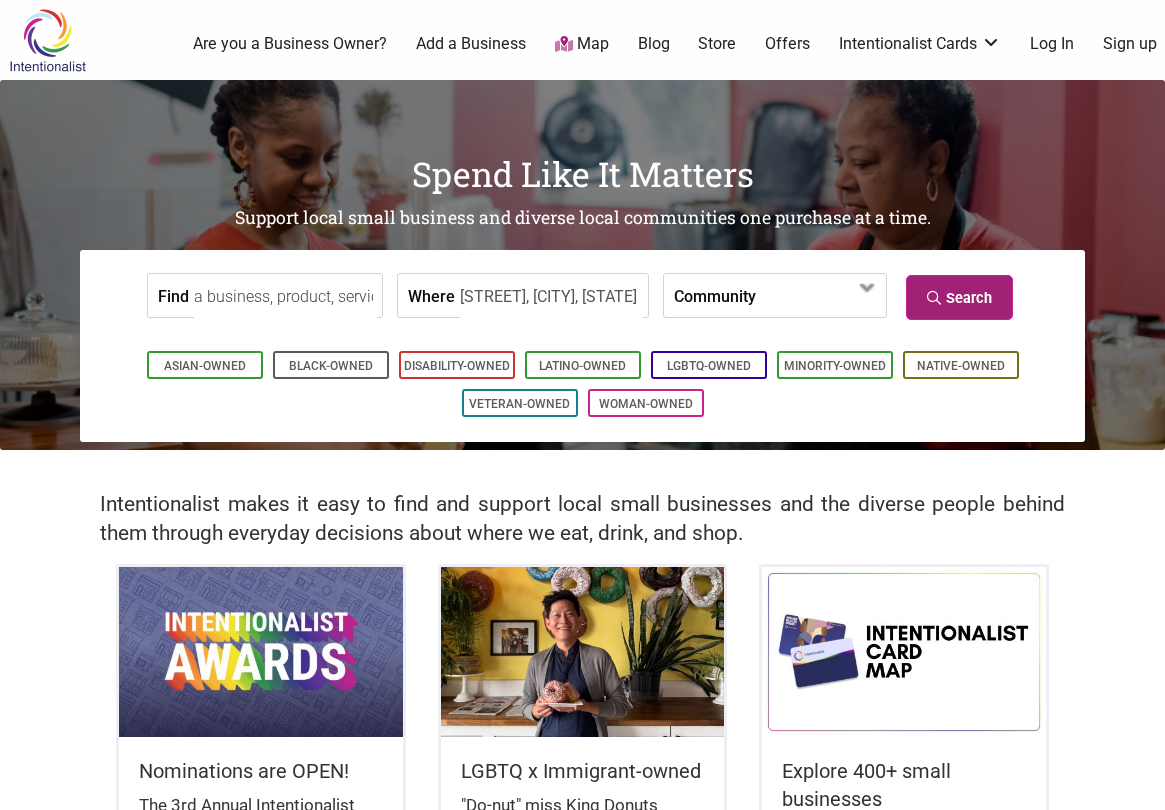 scroll, scrollTop: 0, scrollLeft: 0, axis: both 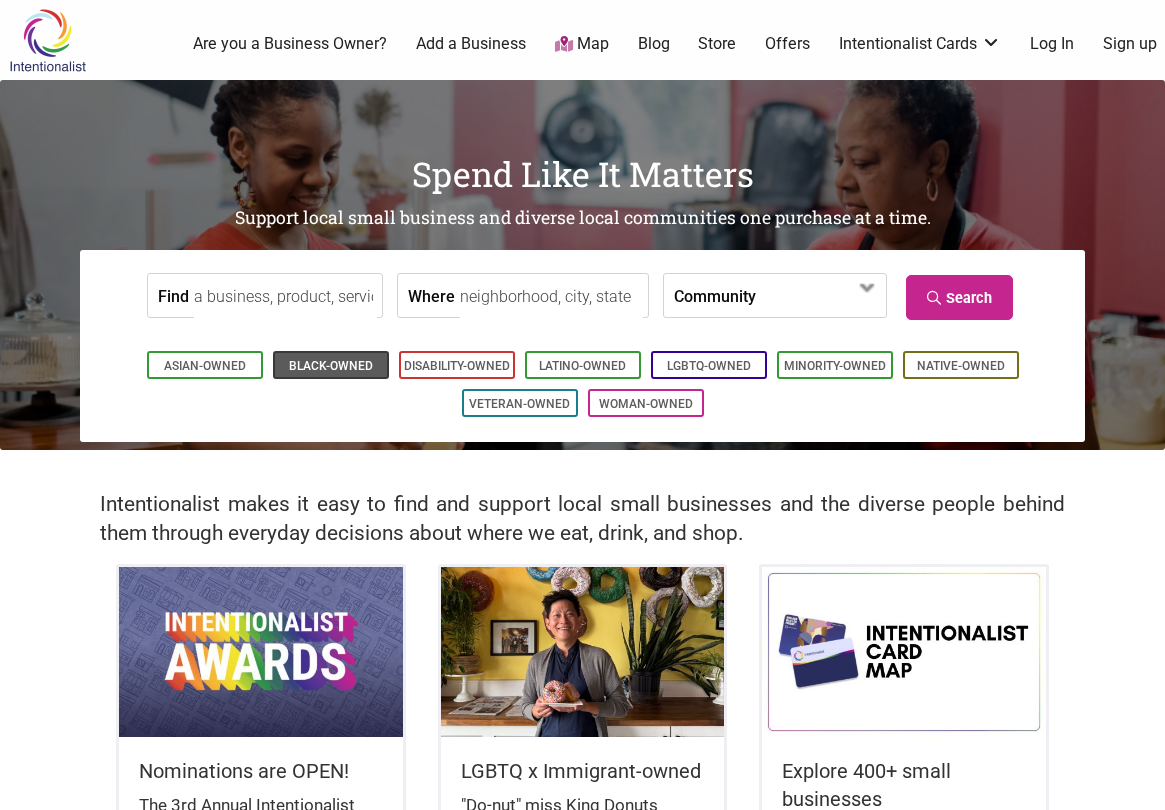 click on "Black-Owned" at bounding box center [331, 366] 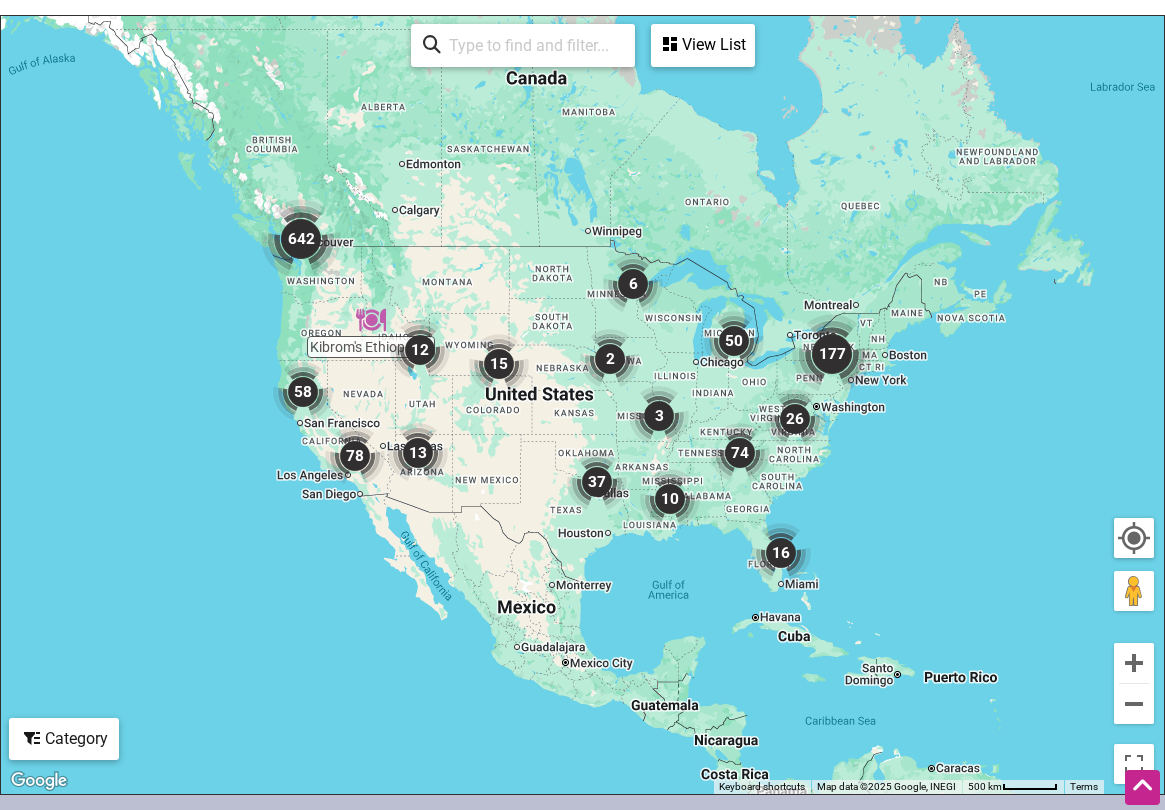 scroll, scrollTop: 961, scrollLeft: 0, axis: vertical 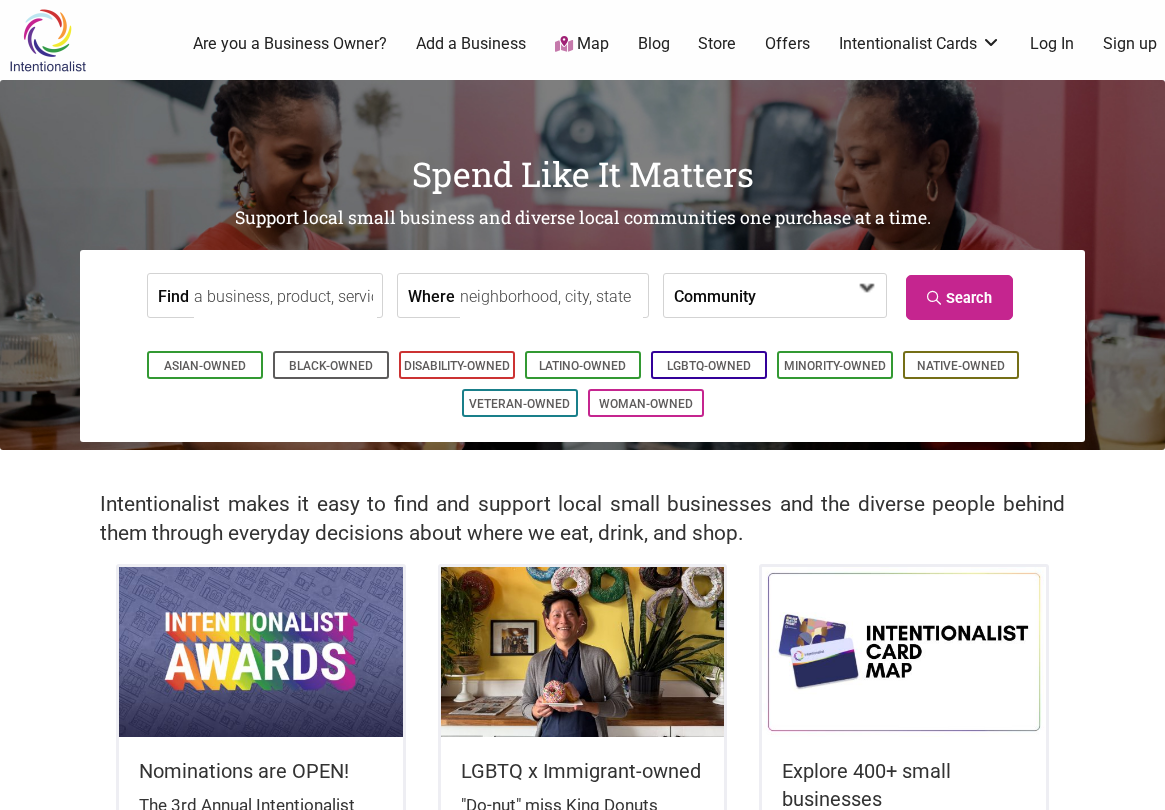 click at bounding box center (813, 297) 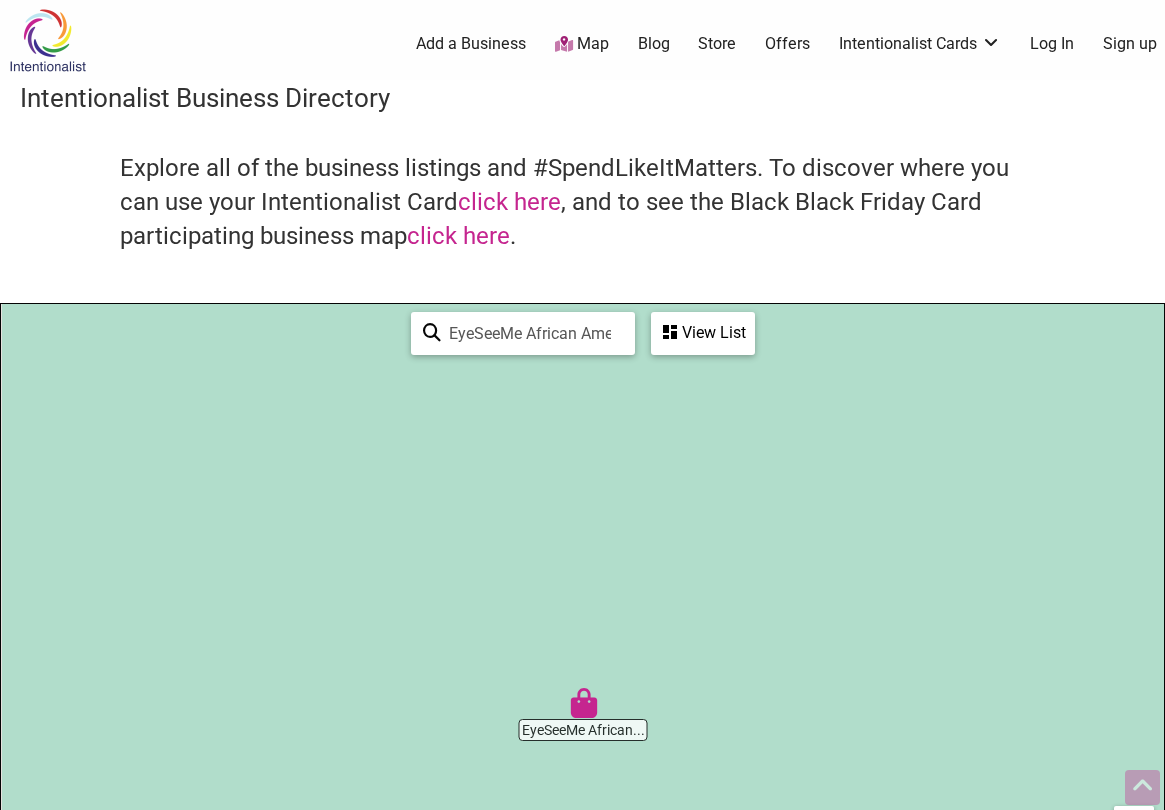 scroll, scrollTop: 500, scrollLeft: 0, axis: vertical 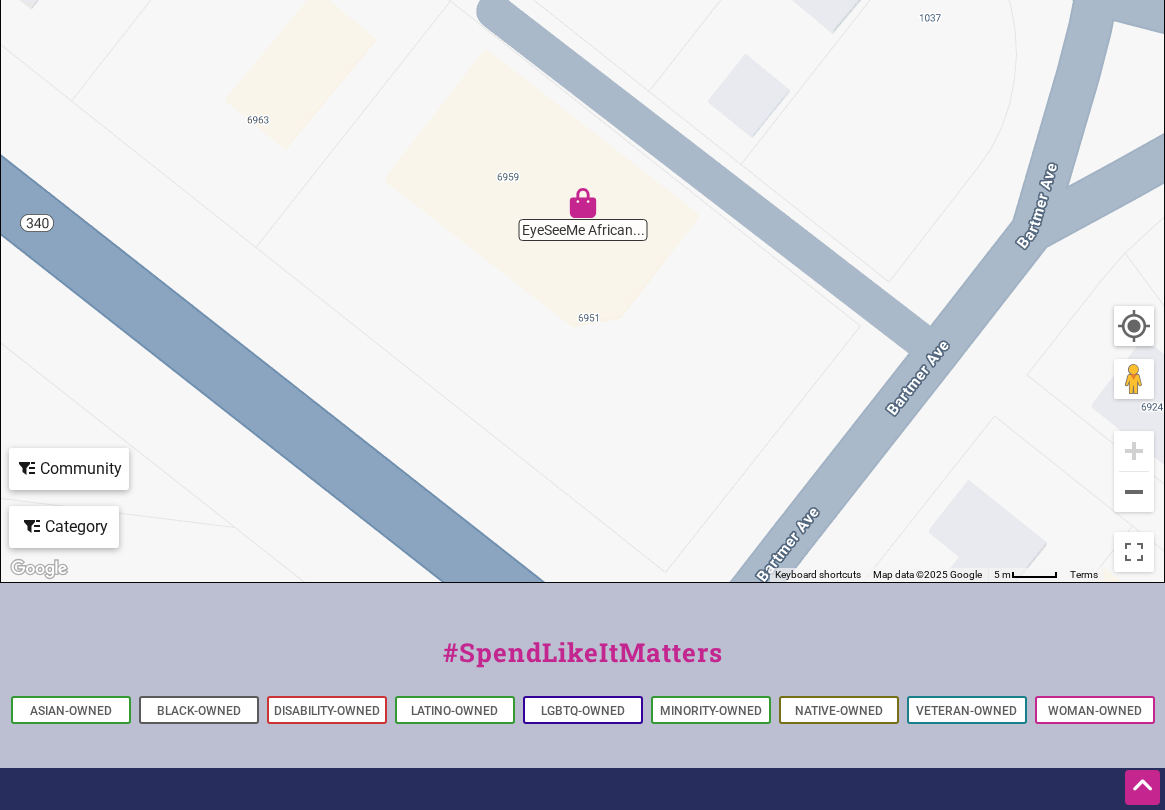 click at bounding box center [583, 203] 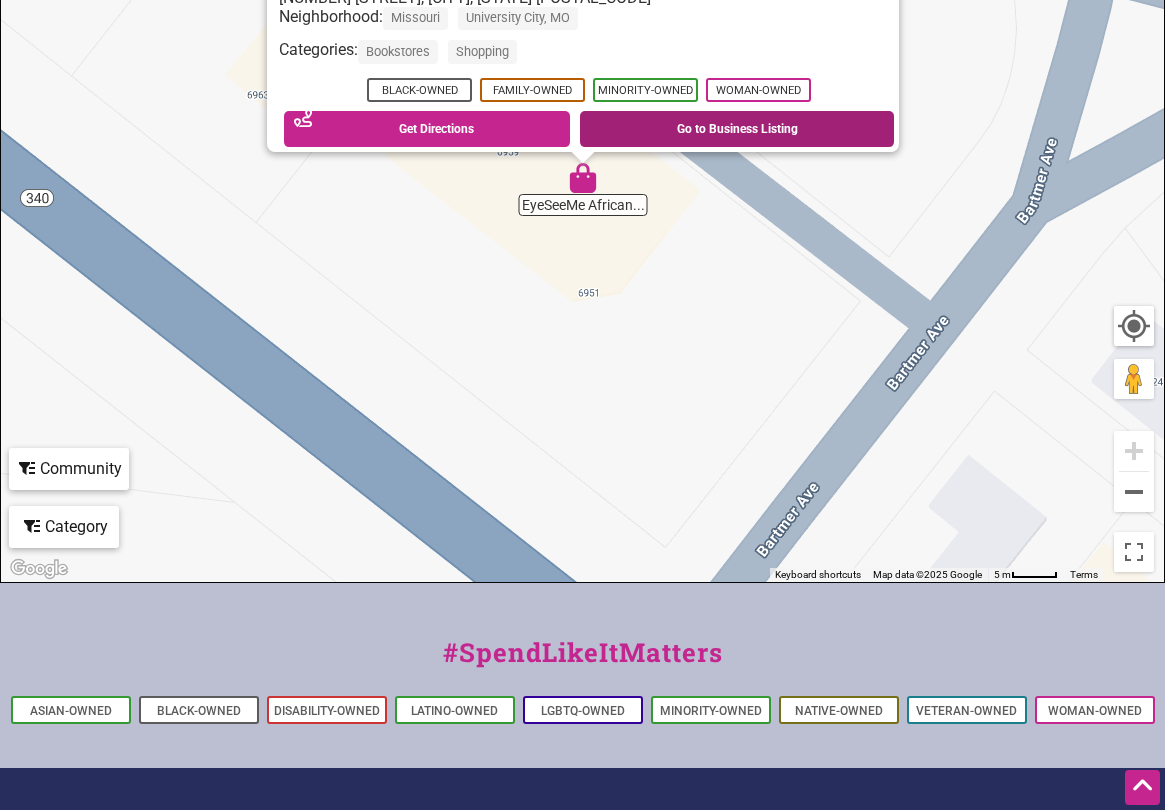 click on "Go to Business Listing" at bounding box center (737, 129) 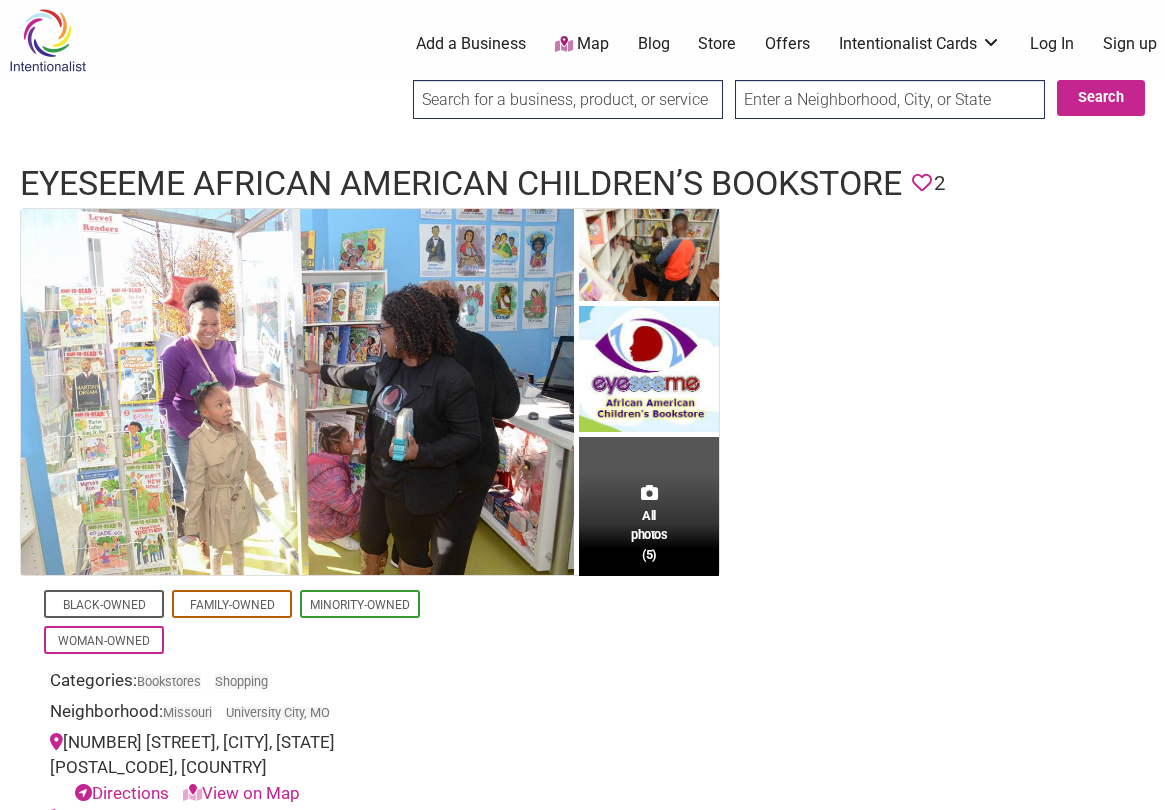 scroll, scrollTop: 0, scrollLeft: 0, axis: both 